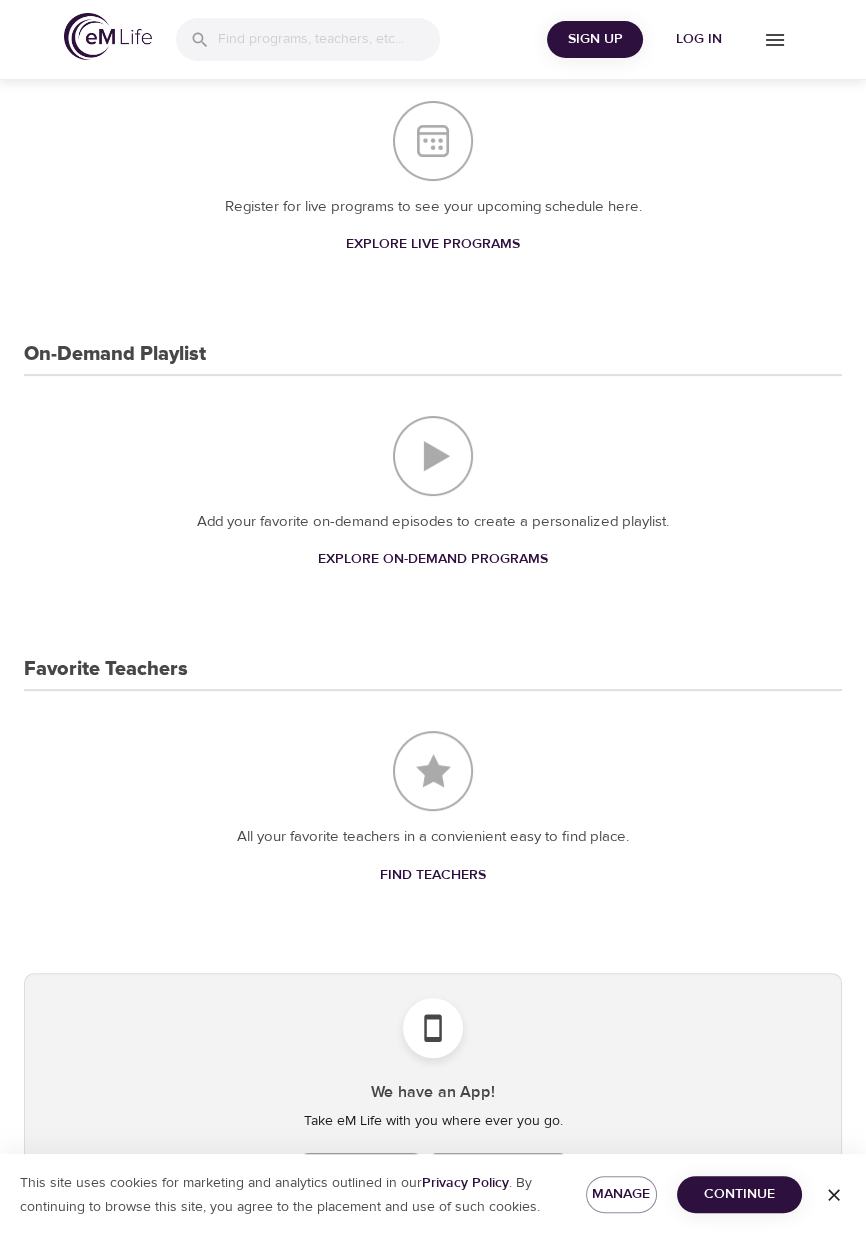 scroll, scrollTop: 255, scrollLeft: 0, axis: vertical 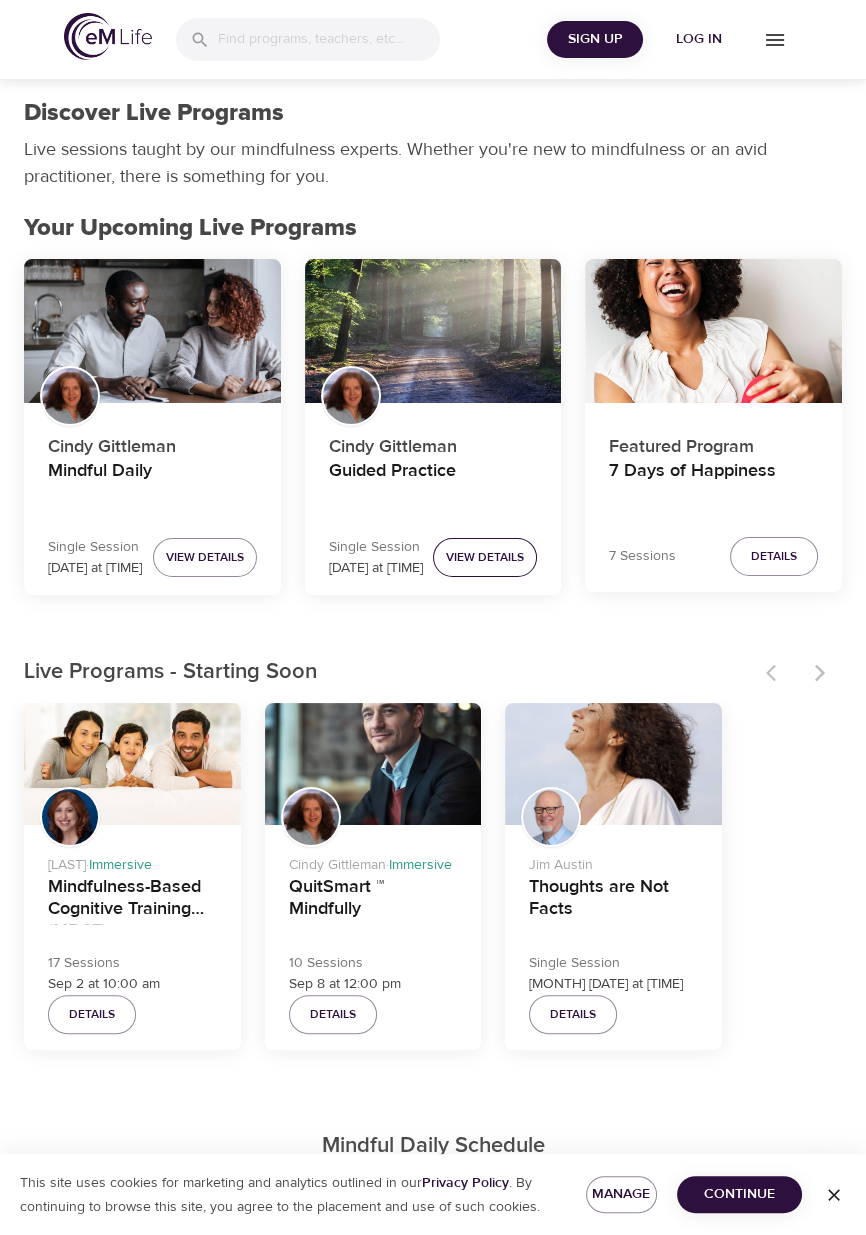 click on "View Details" at bounding box center [485, 557] 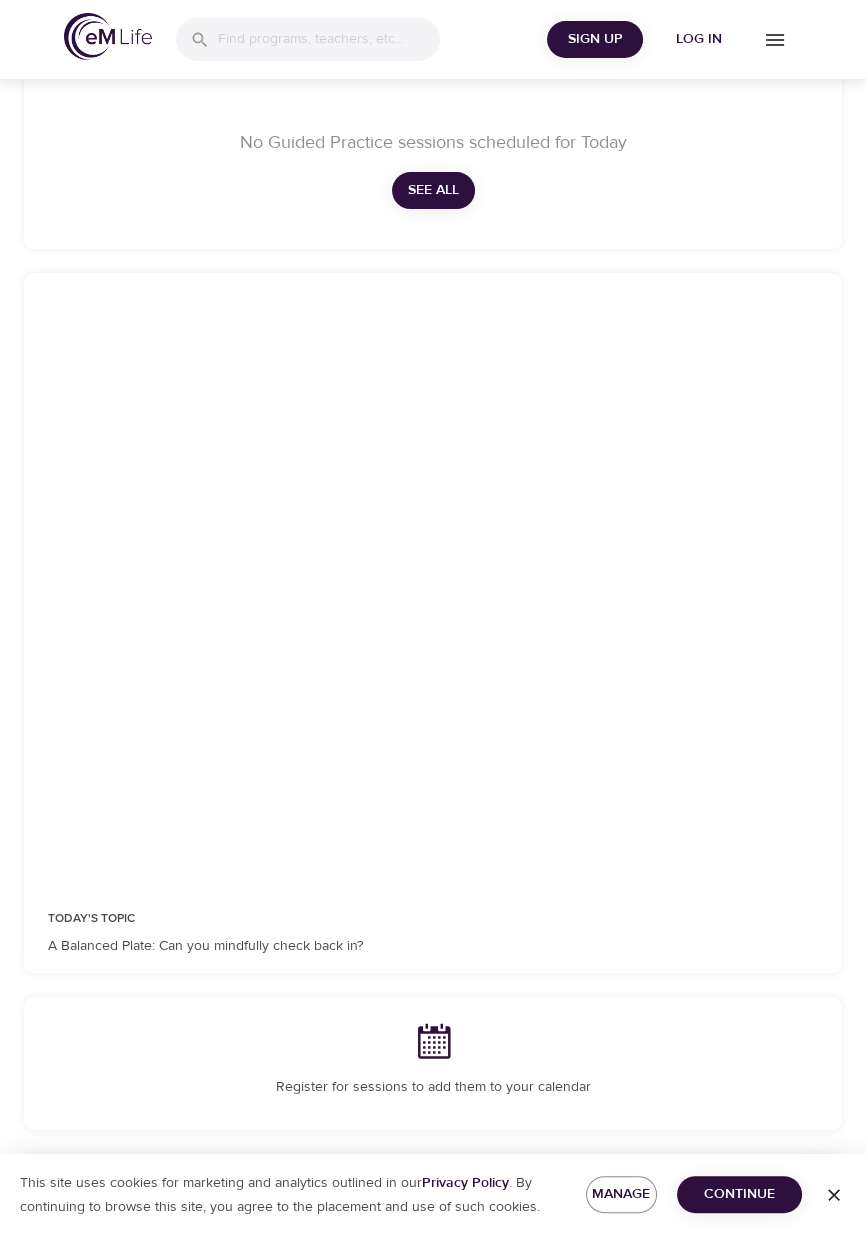 scroll, scrollTop: 0, scrollLeft: 0, axis: both 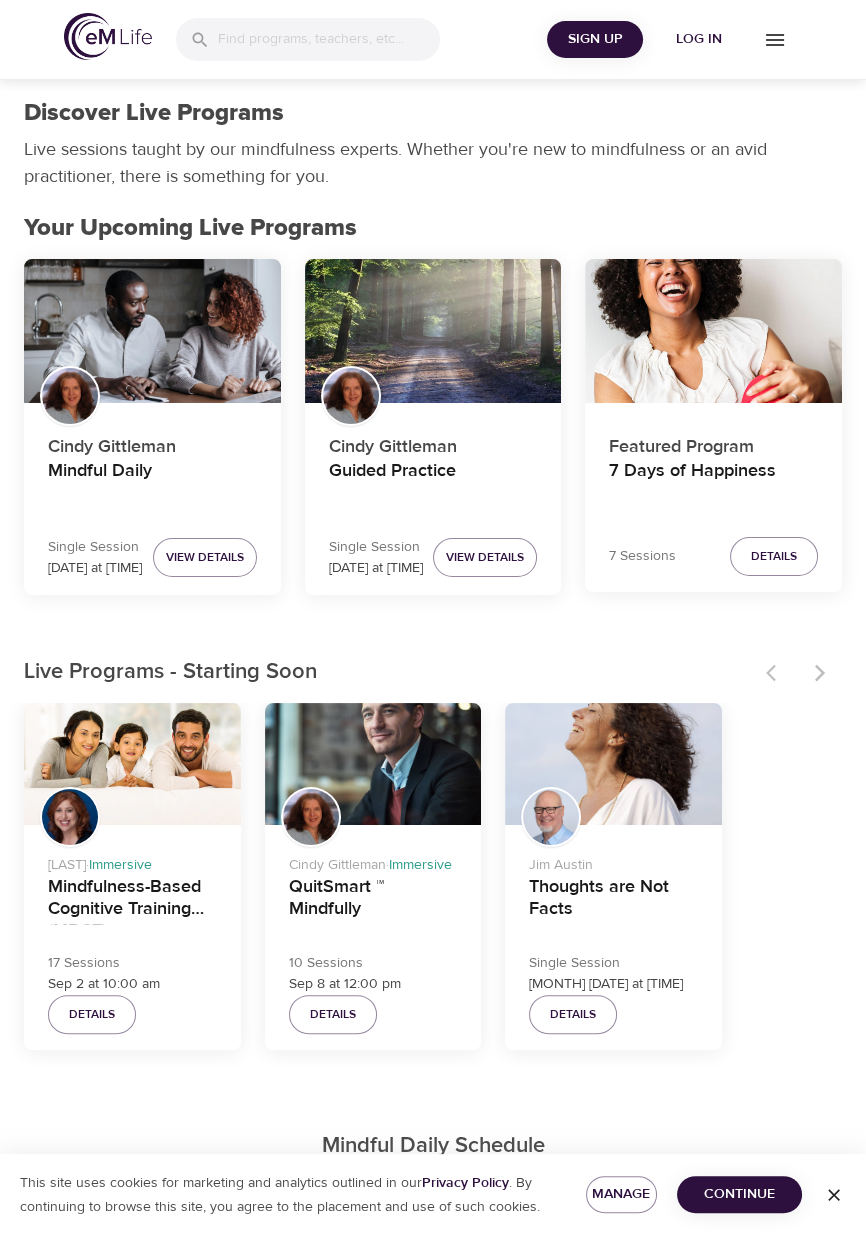 click 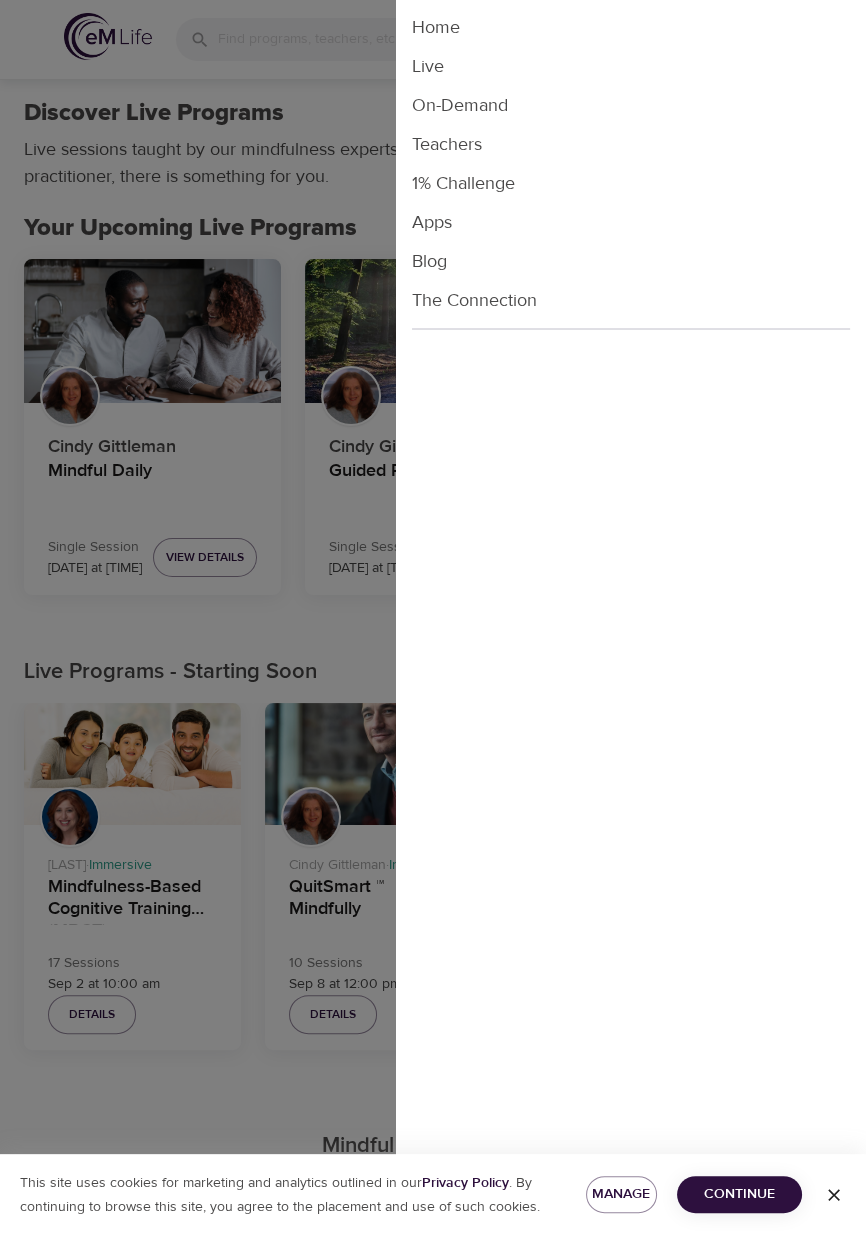 click on "The Connection" at bounding box center (631, 300) 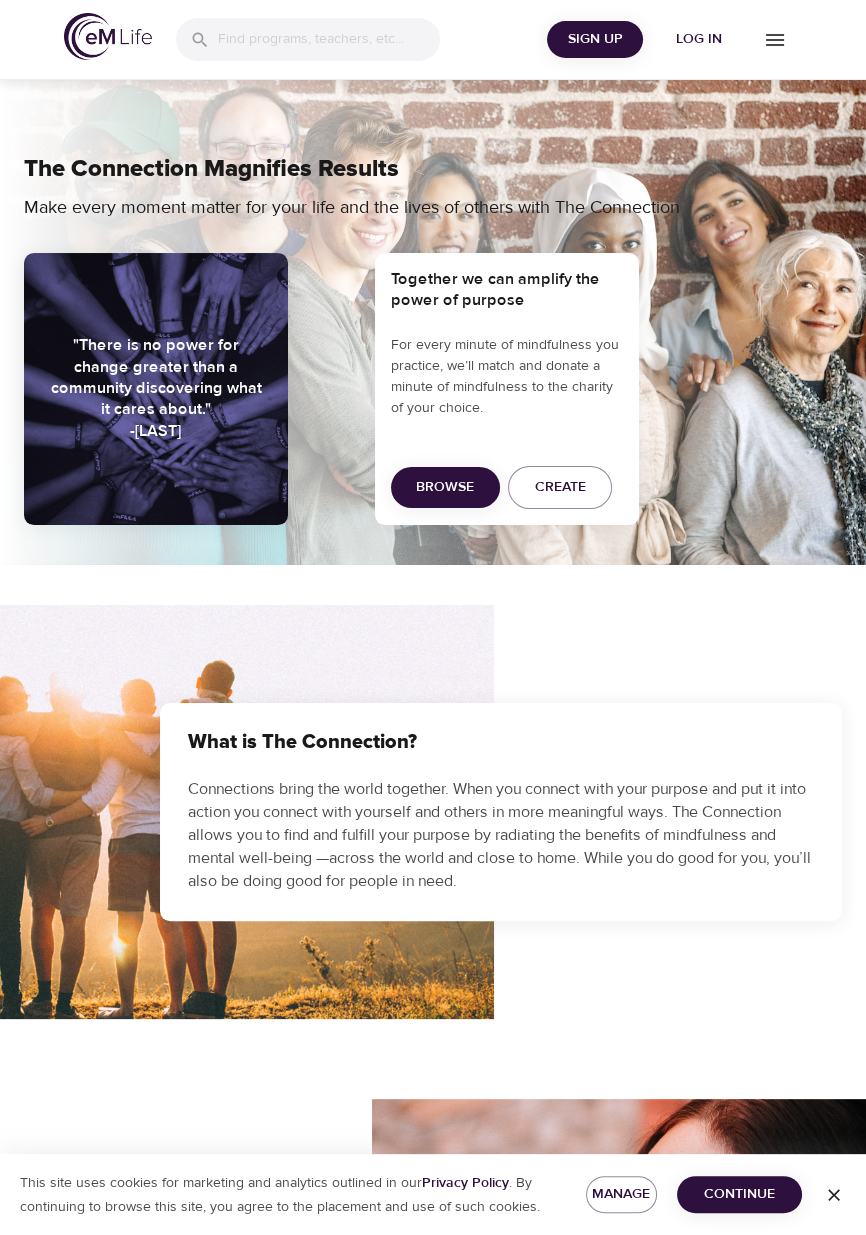 click 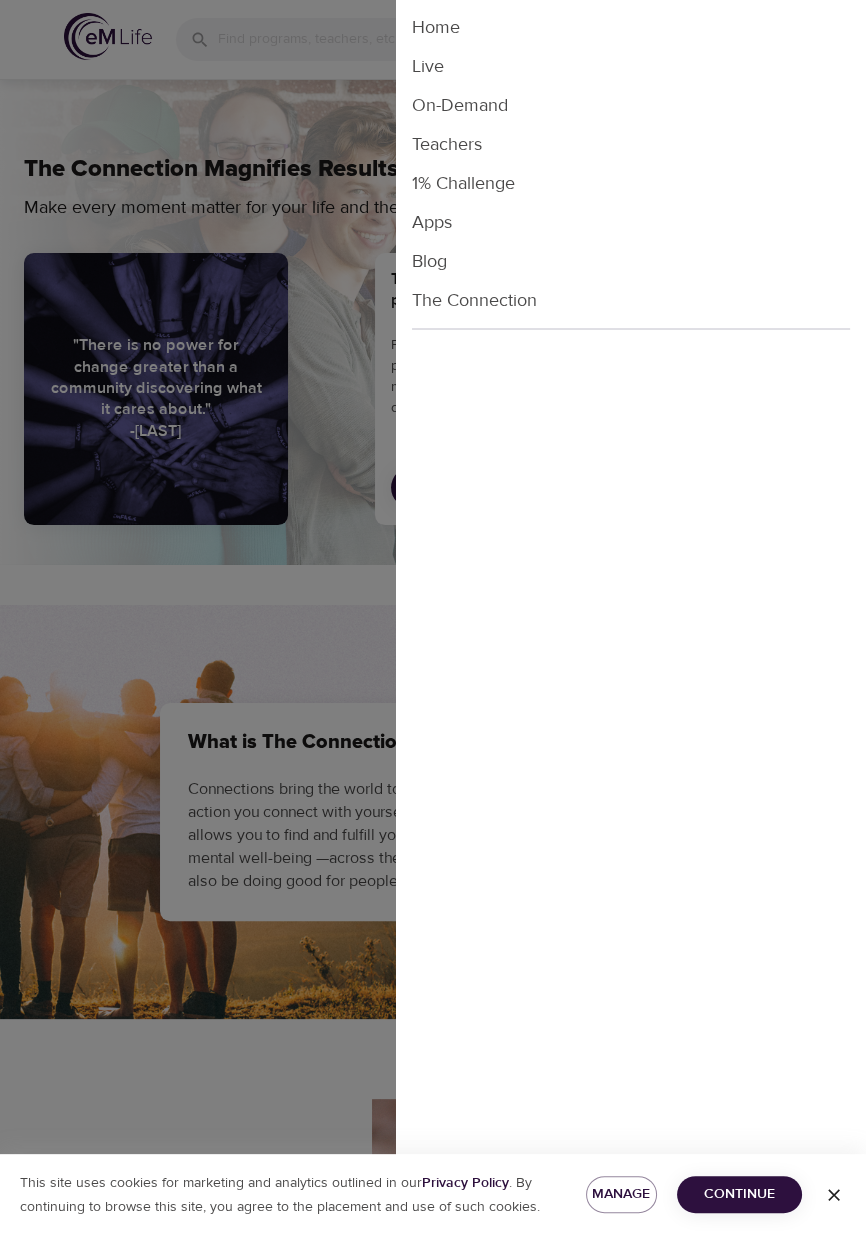 click on "Home" at bounding box center (631, 27) 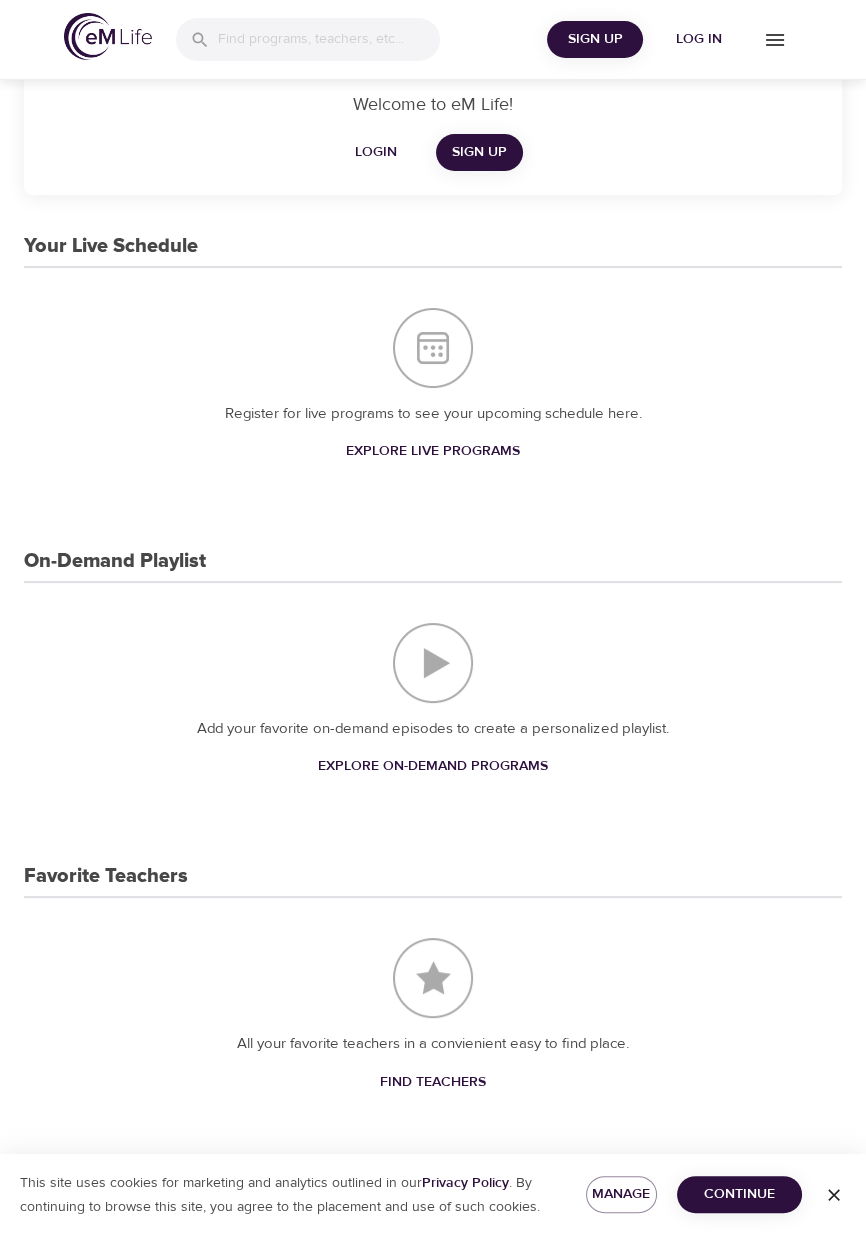 scroll, scrollTop: 0, scrollLeft: 0, axis: both 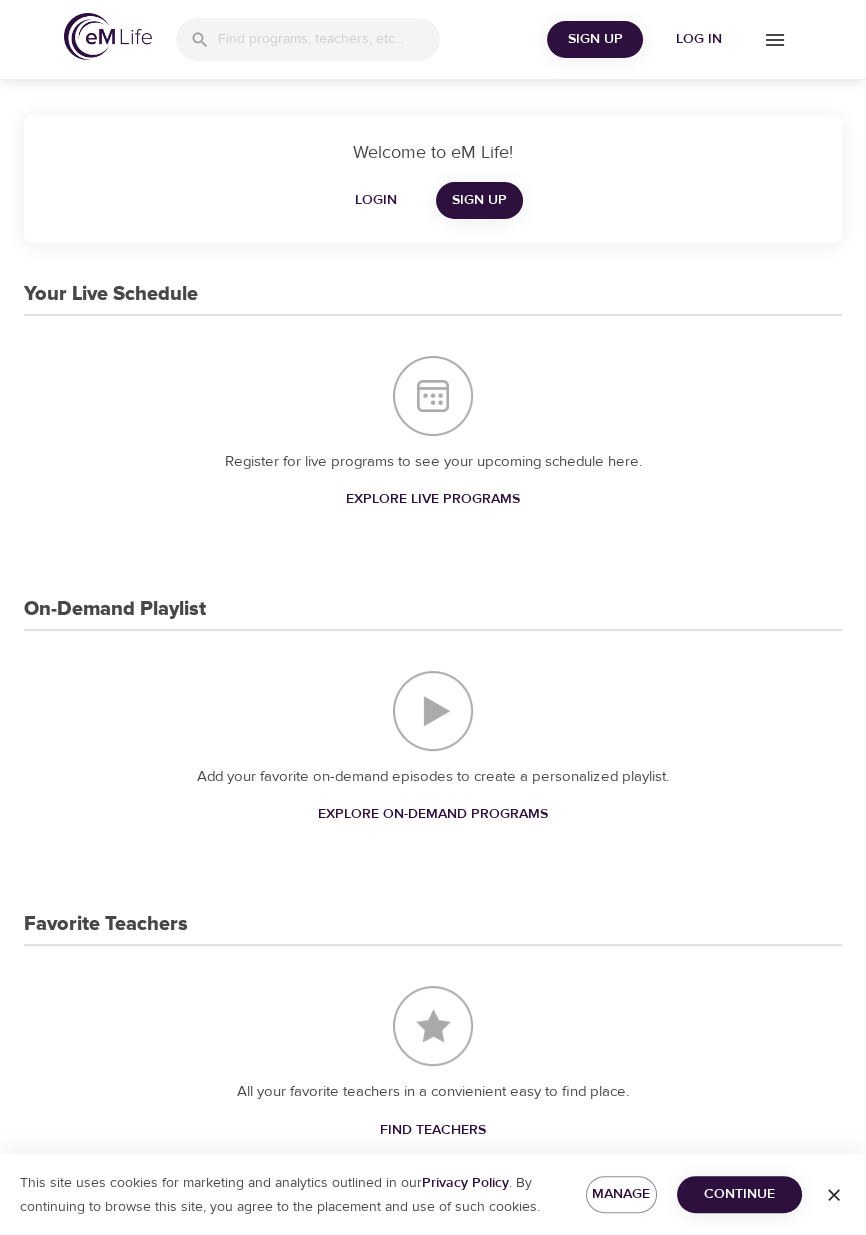 click at bounding box center (433, 711) 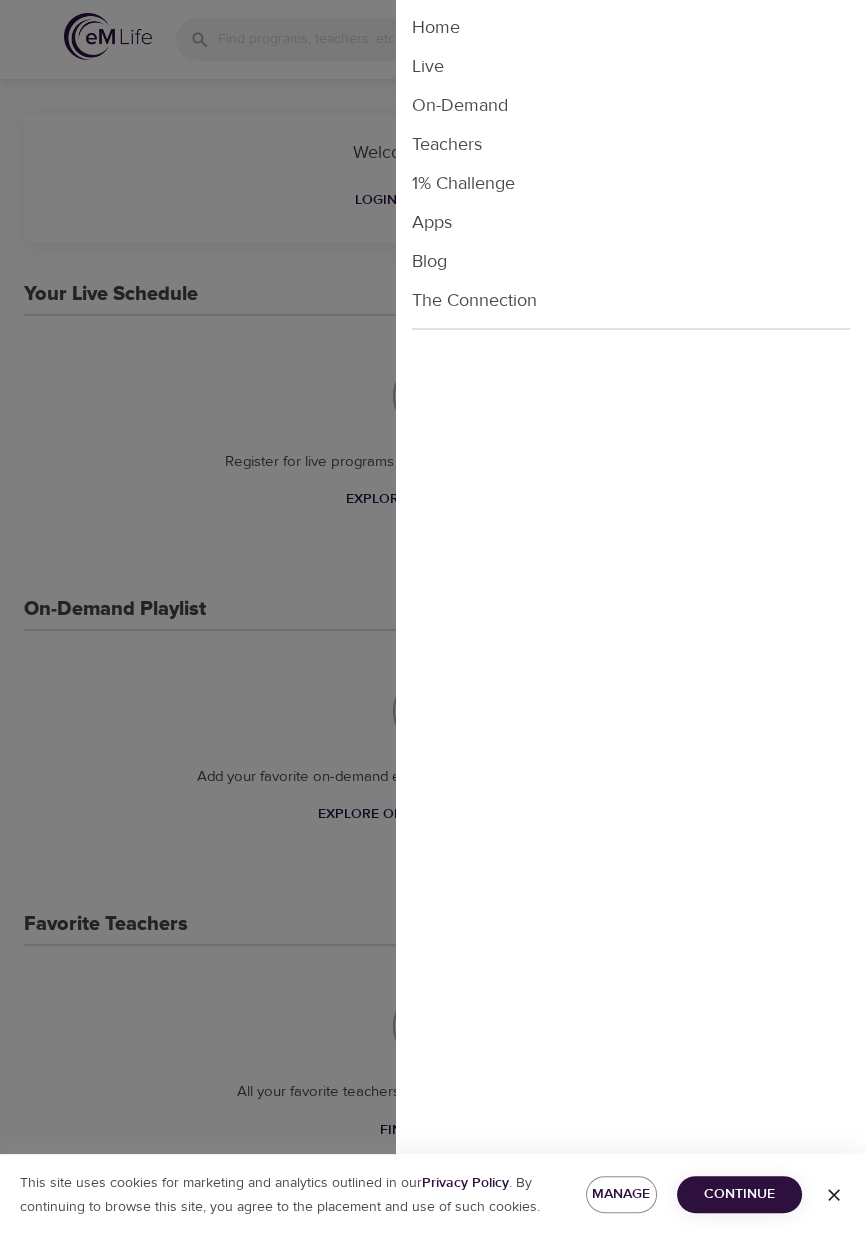 click on "Home" at bounding box center (631, 27) 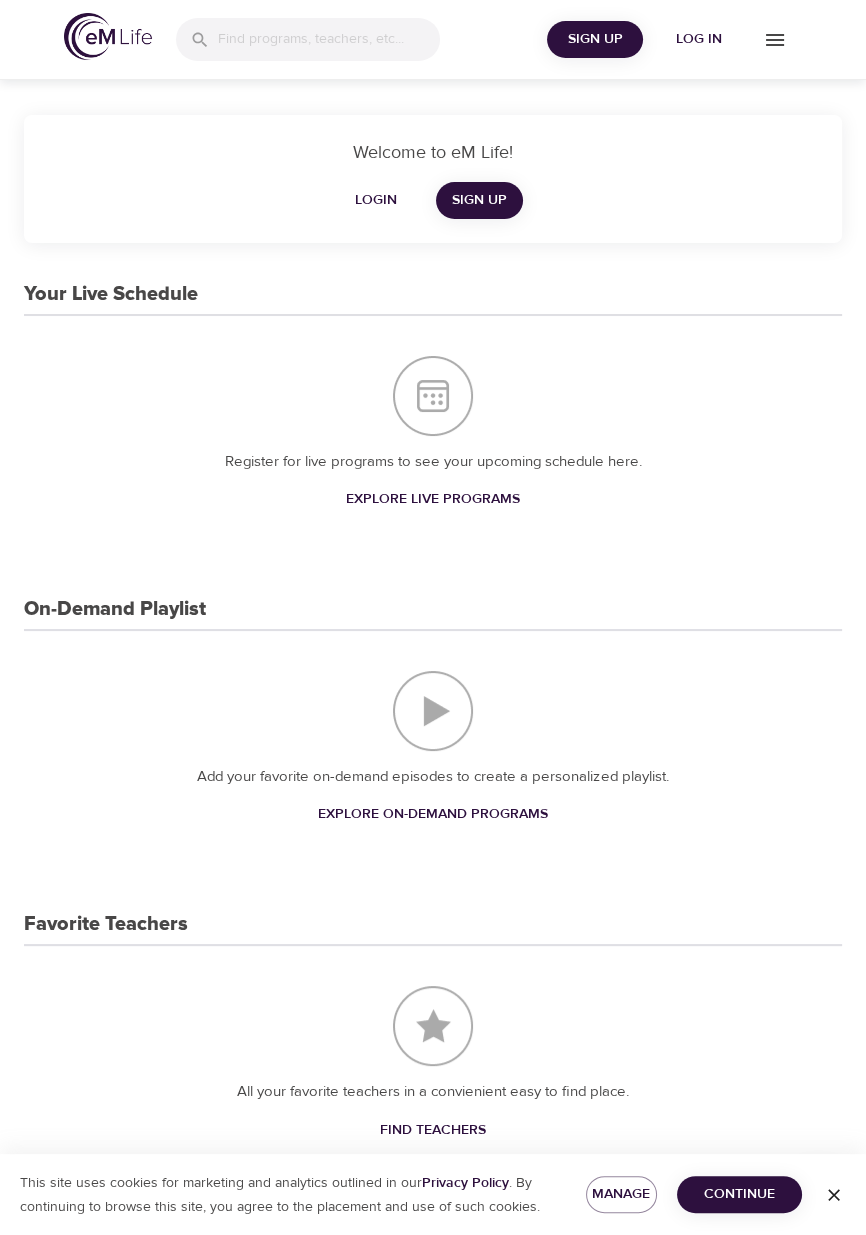 click on "Sign Up" at bounding box center (595, 39) 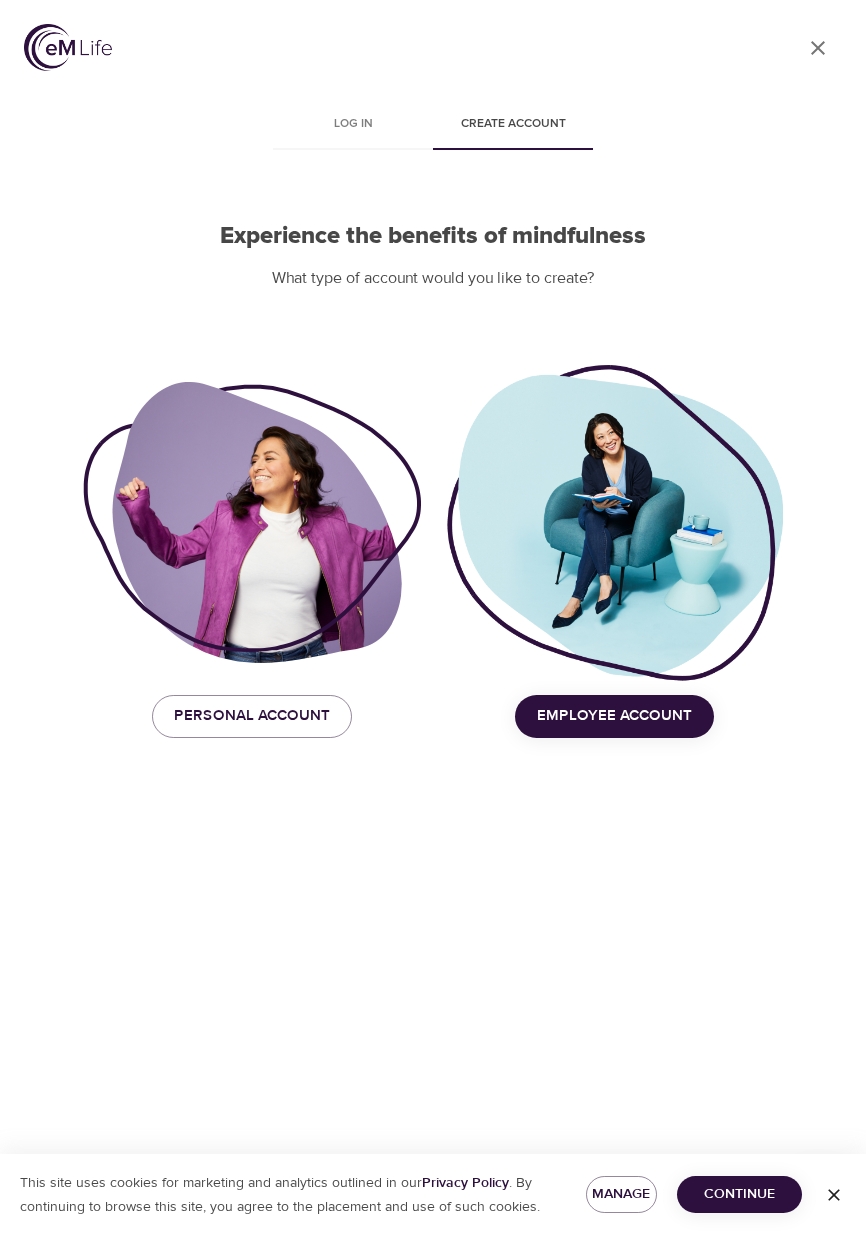 scroll, scrollTop: 0, scrollLeft: 0, axis: both 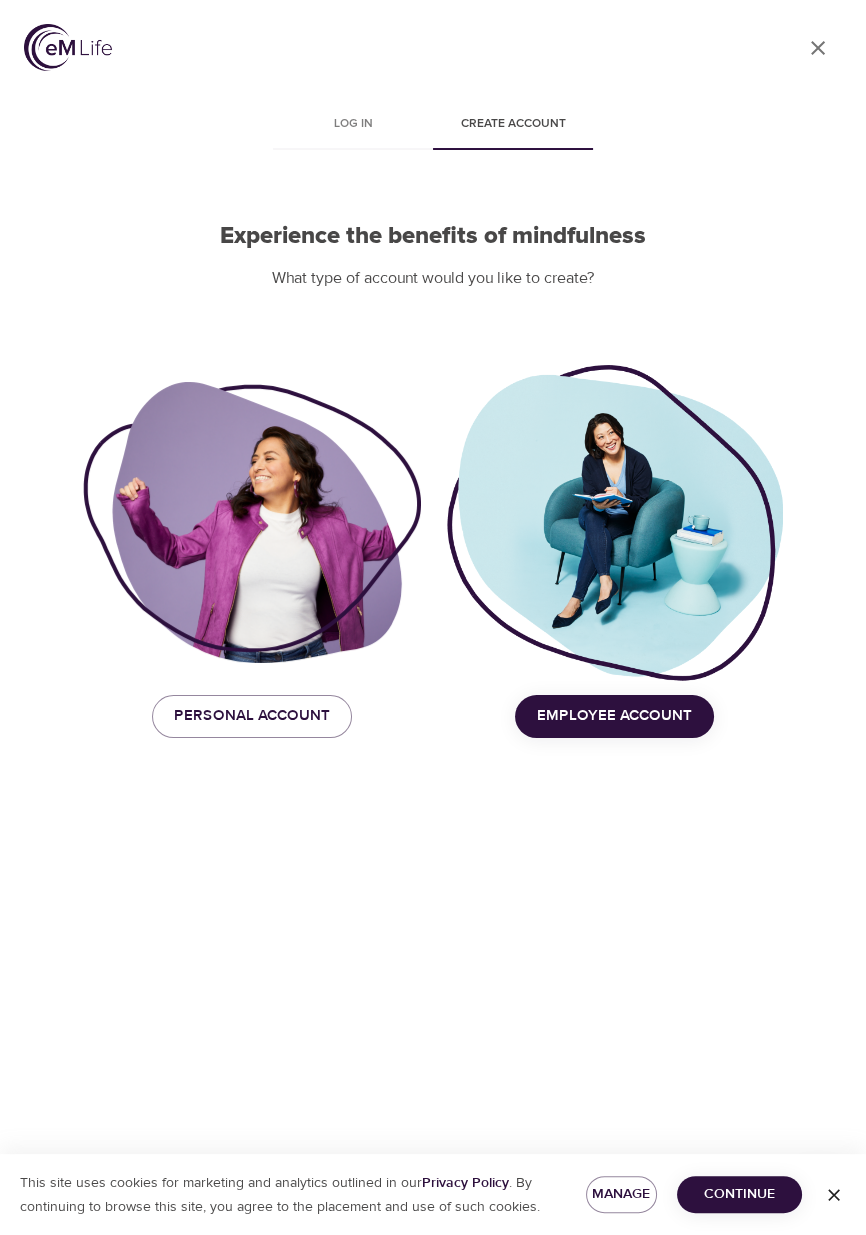 click on "Employee Account" at bounding box center [614, 716] 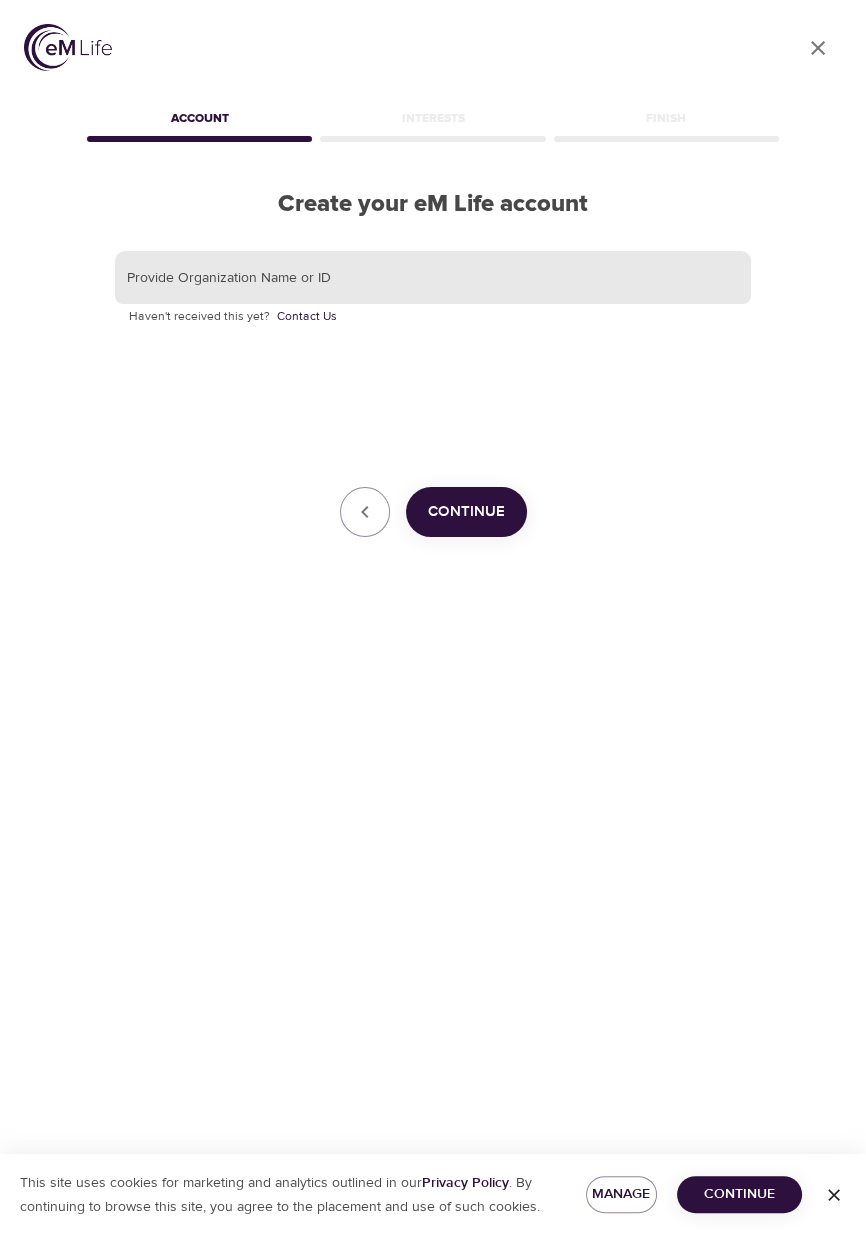 click at bounding box center [433, 278] 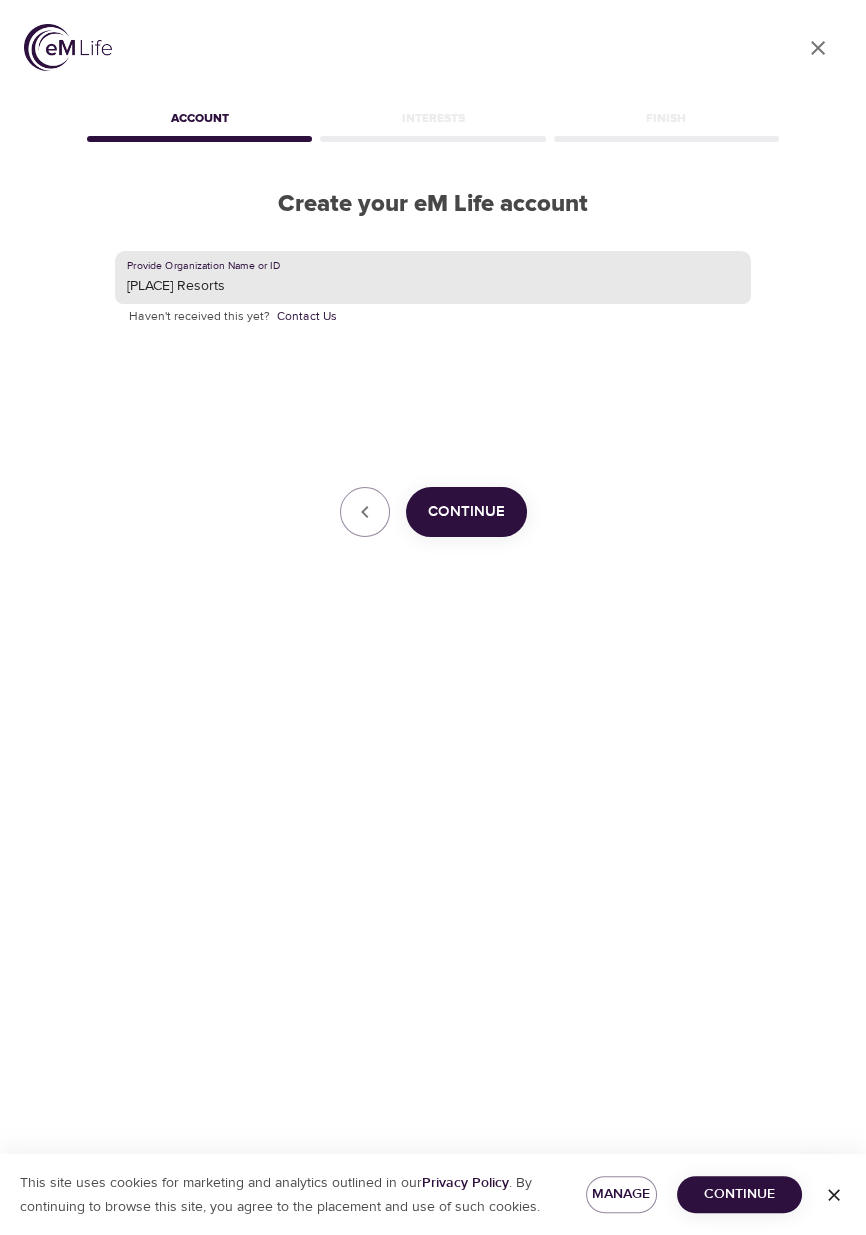 click on "Continue" at bounding box center [466, 512] 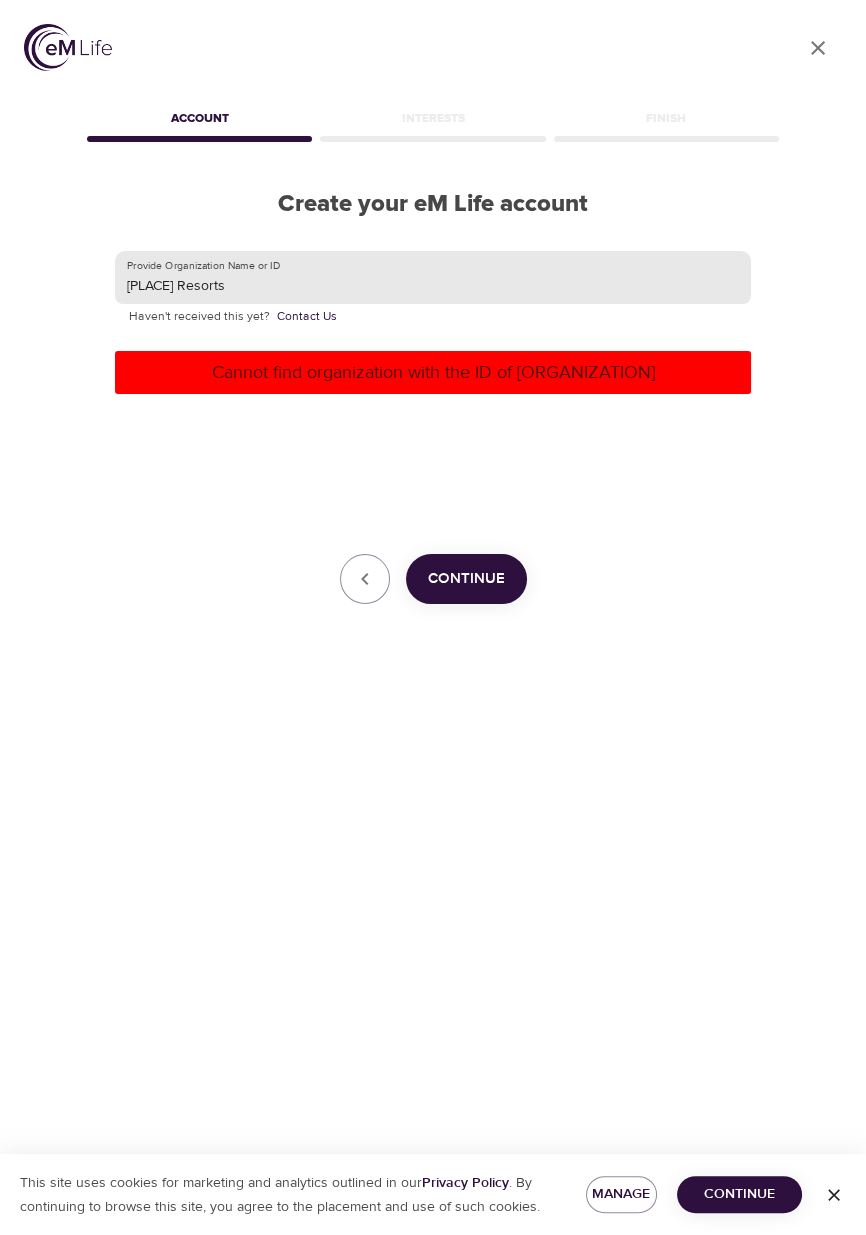 click on "Vail Resorts" at bounding box center (433, 278) 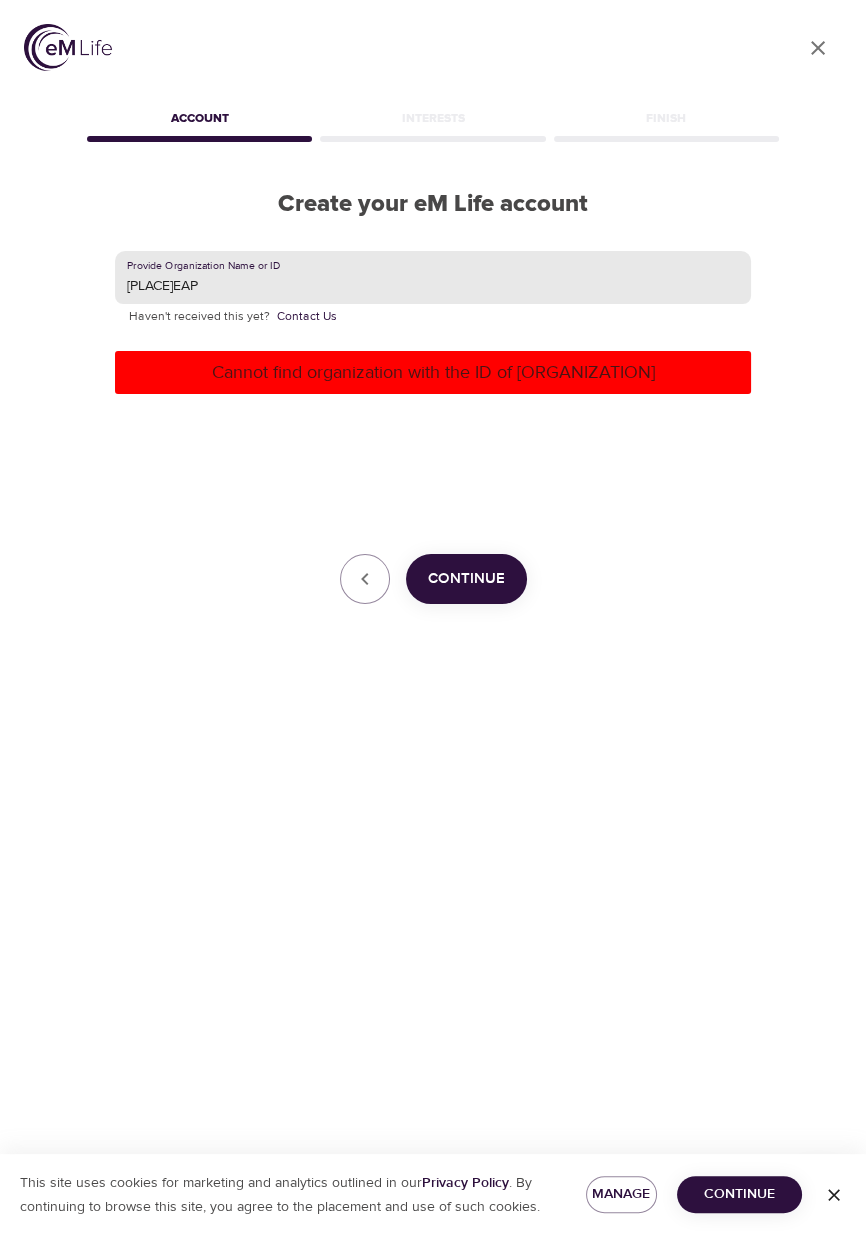 type on "VailEAP" 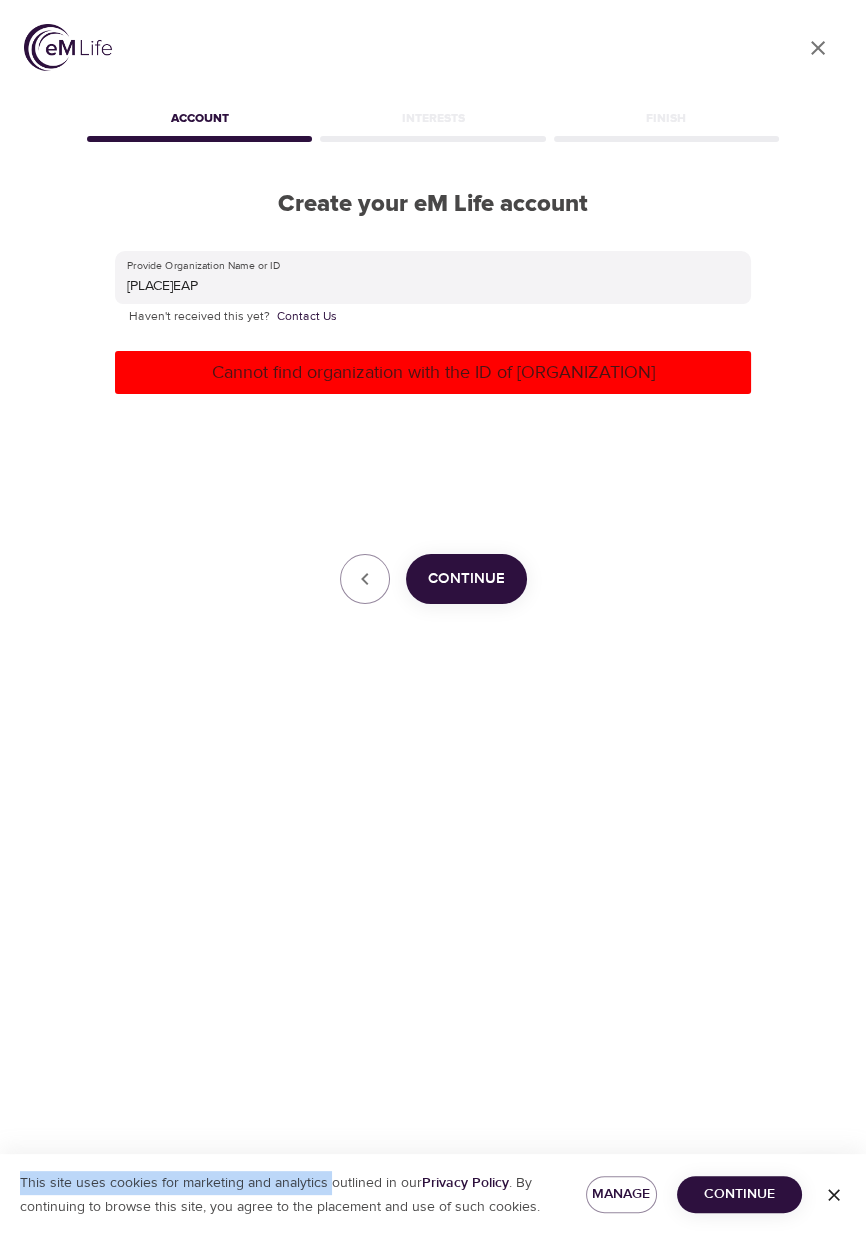 click on "User Profile Account Interests Finish Create your eM Life account Provide Organization Name or ID VailEAP Haven't received this yet?   Contact Us Cannot find organization with the ID of VailEAP Continue Need help? Contact us" at bounding box center [433, 617] 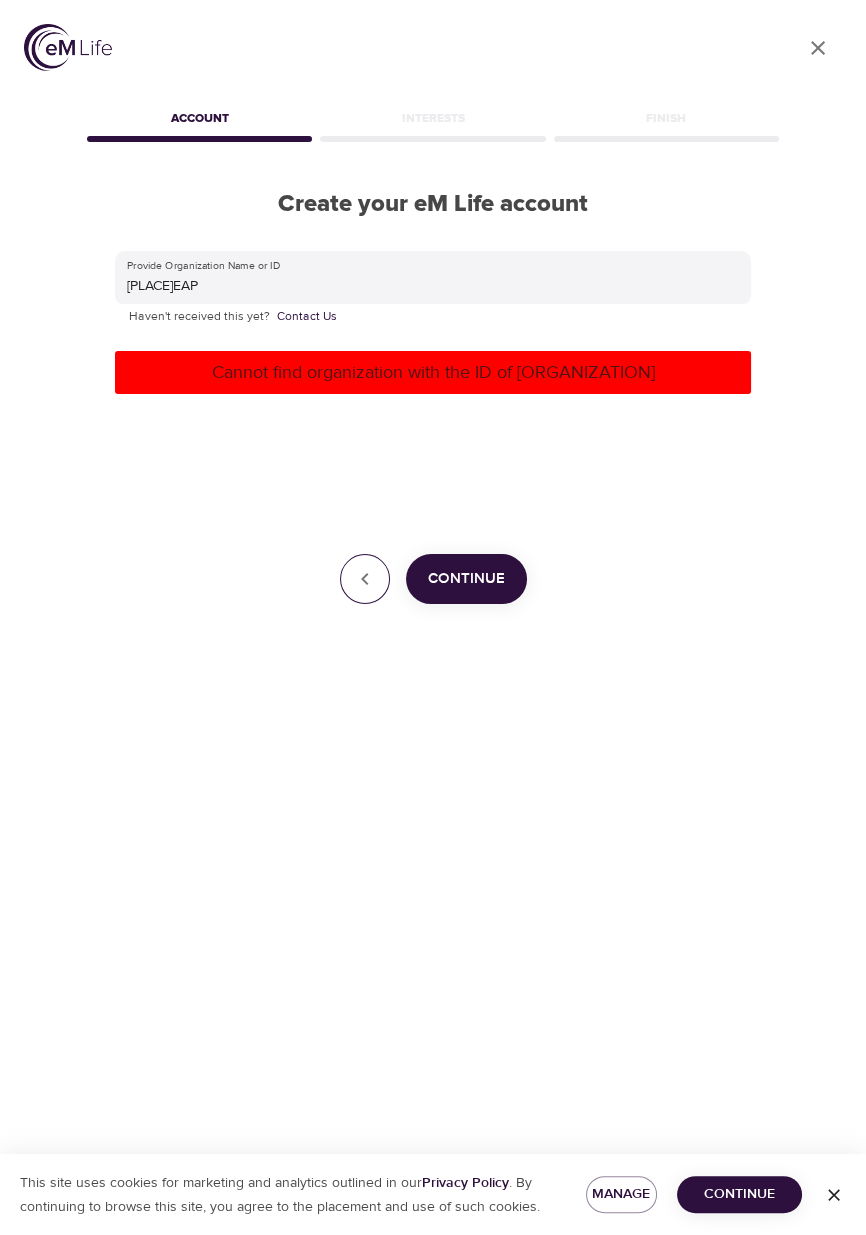 click 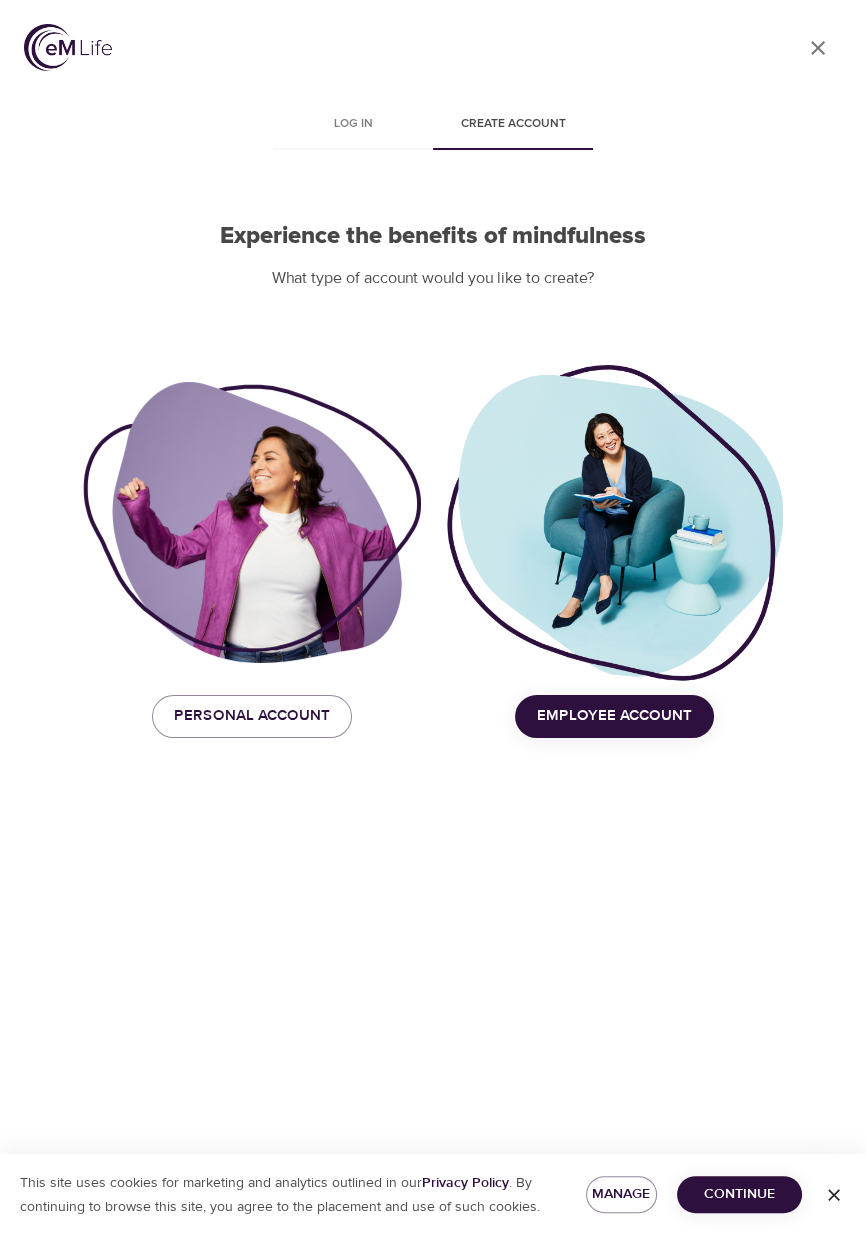 click on "User Profile" 